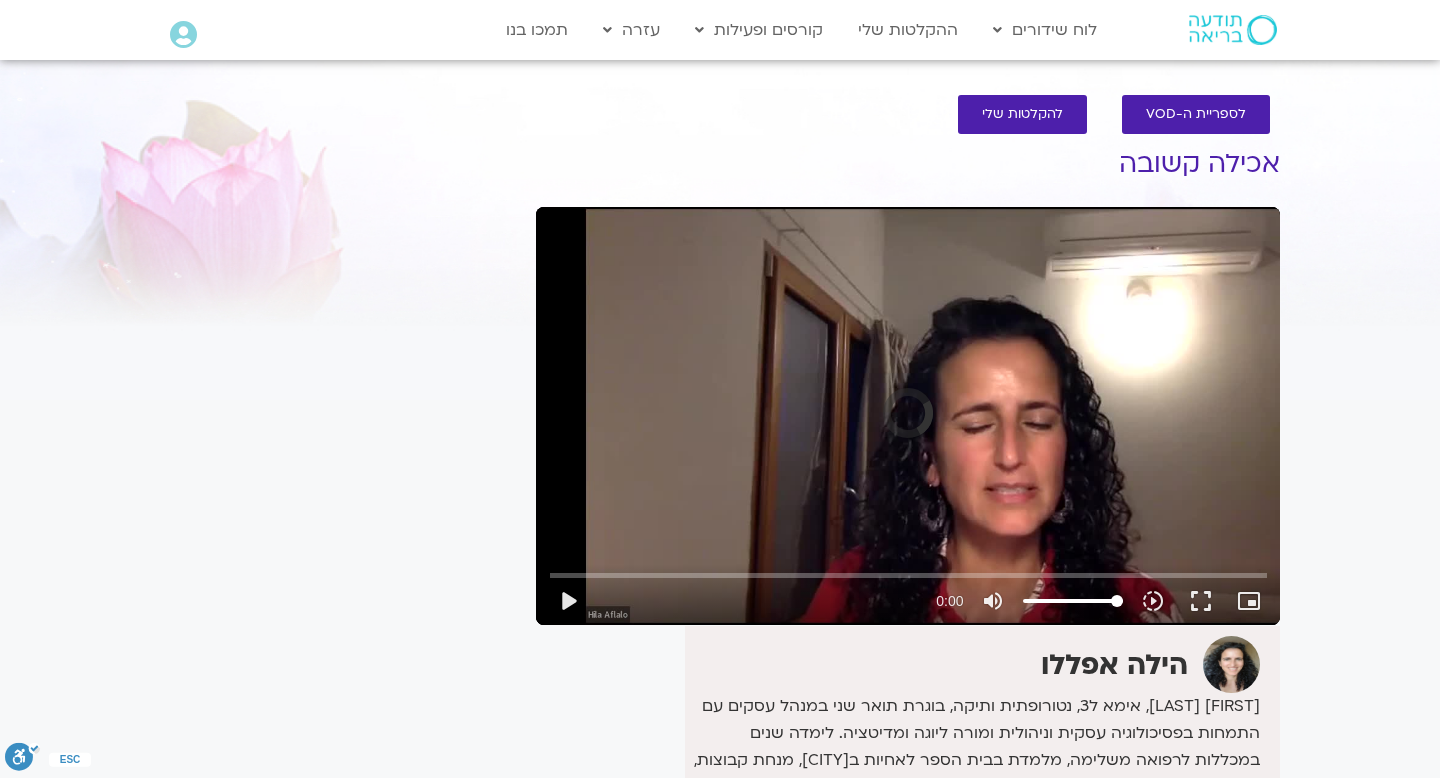 scroll, scrollTop: 0, scrollLeft: 0, axis: both 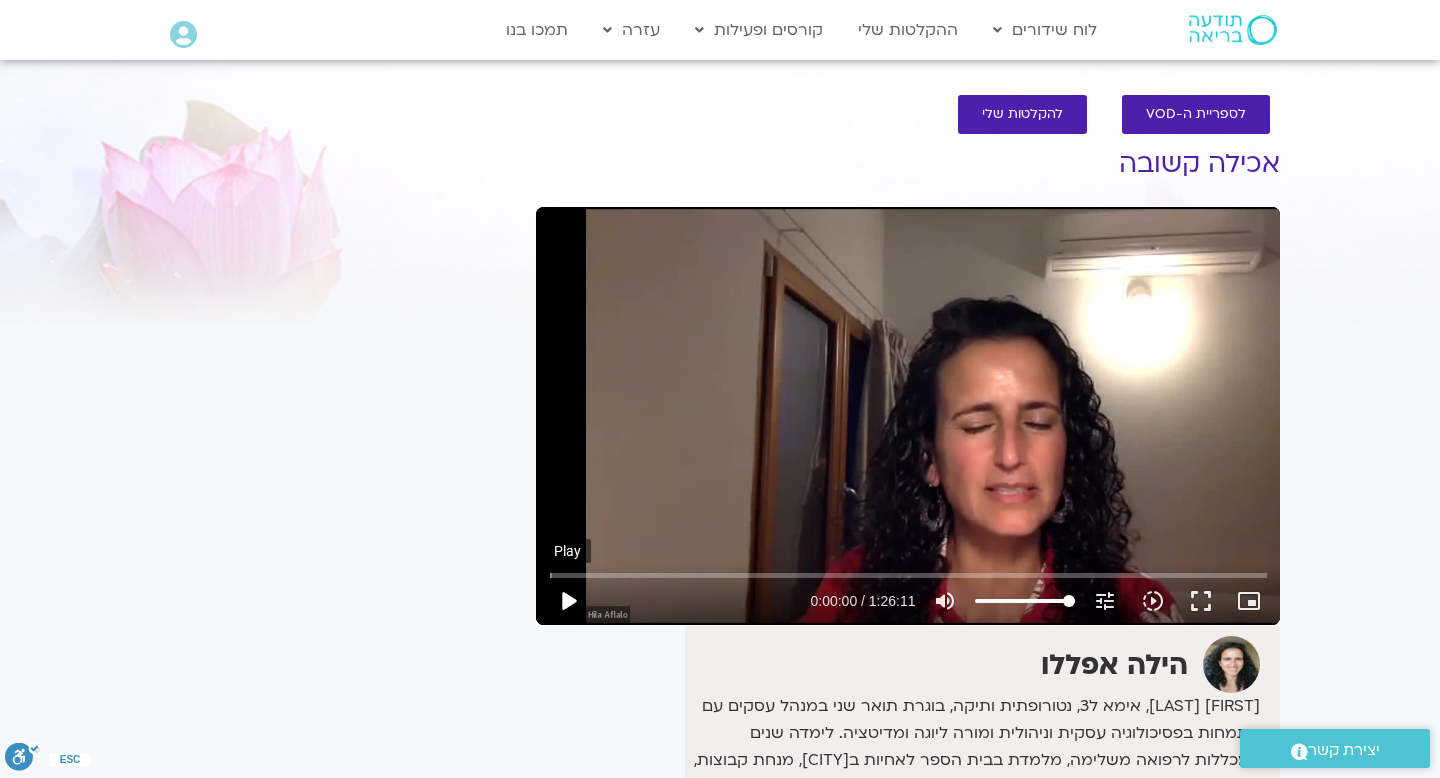click on "play_arrow" at bounding box center [568, 601] 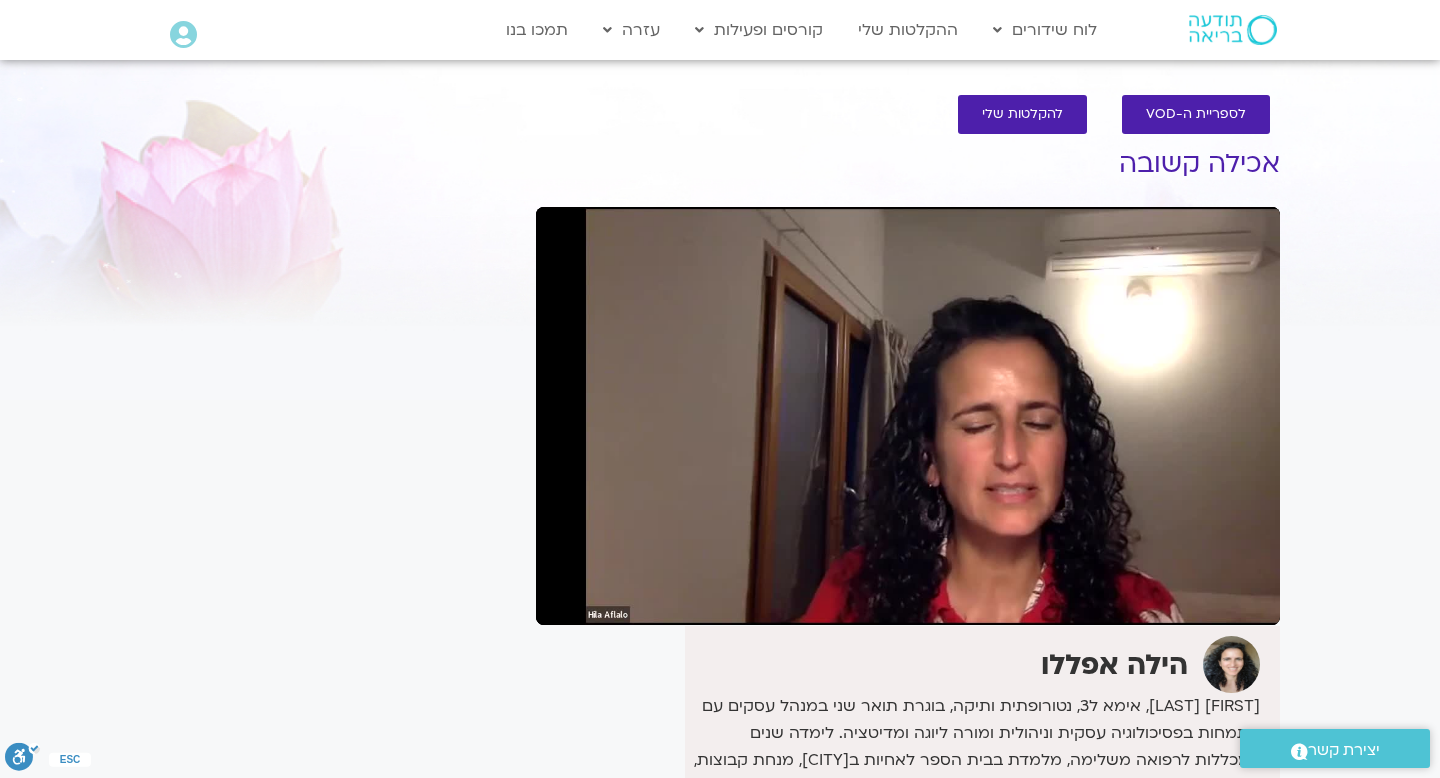 type on "5.290277" 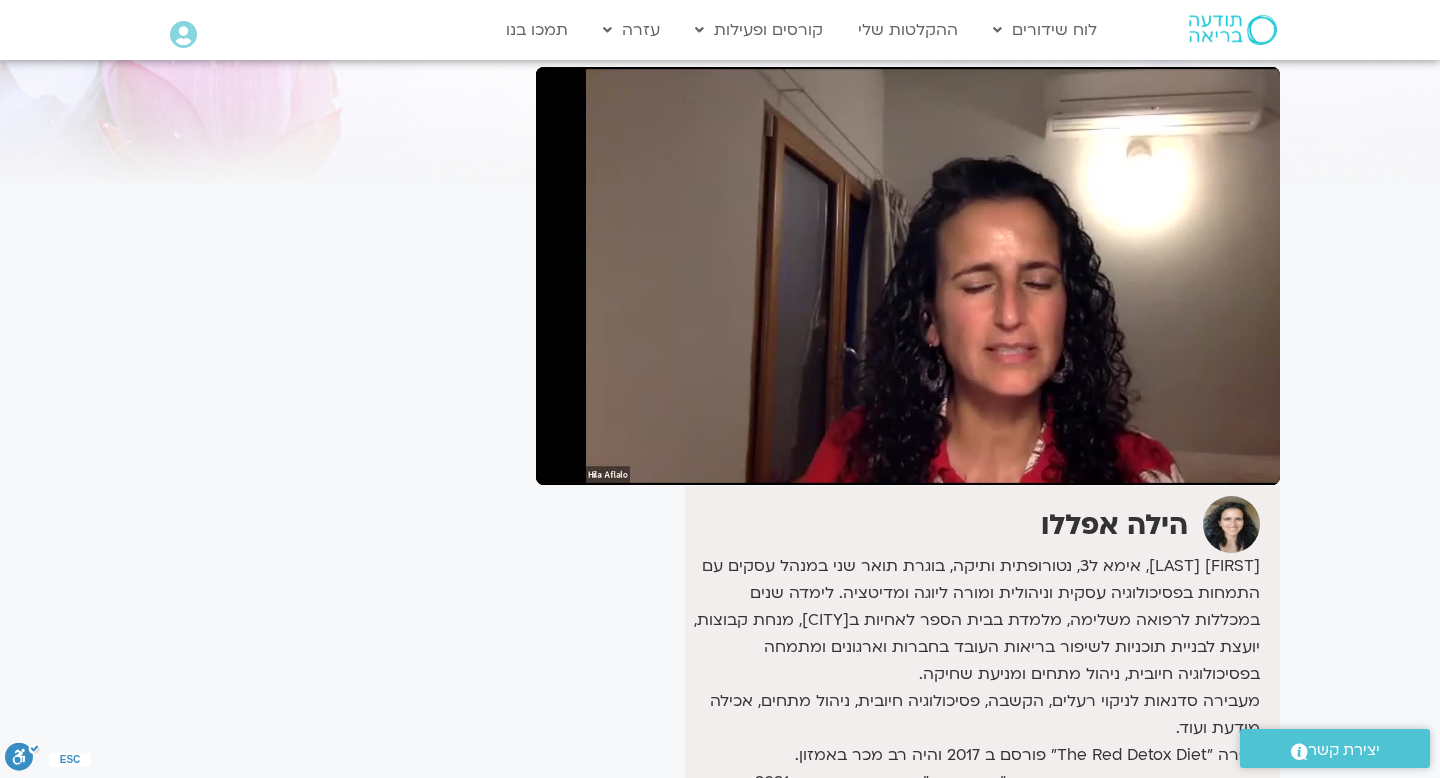 scroll, scrollTop: 0, scrollLeft: 0, axis: both 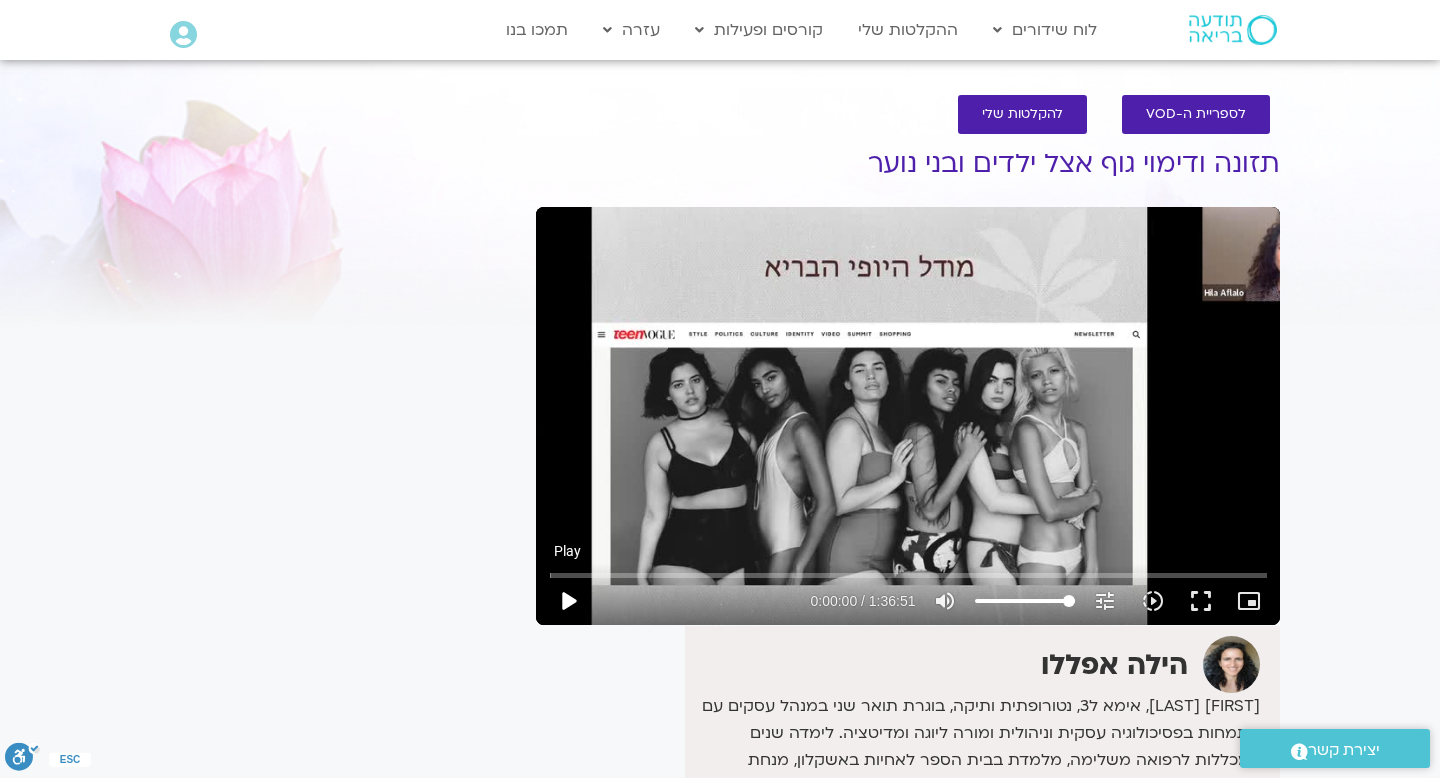 click on "play_arrow" at bounding box center (568, 601) 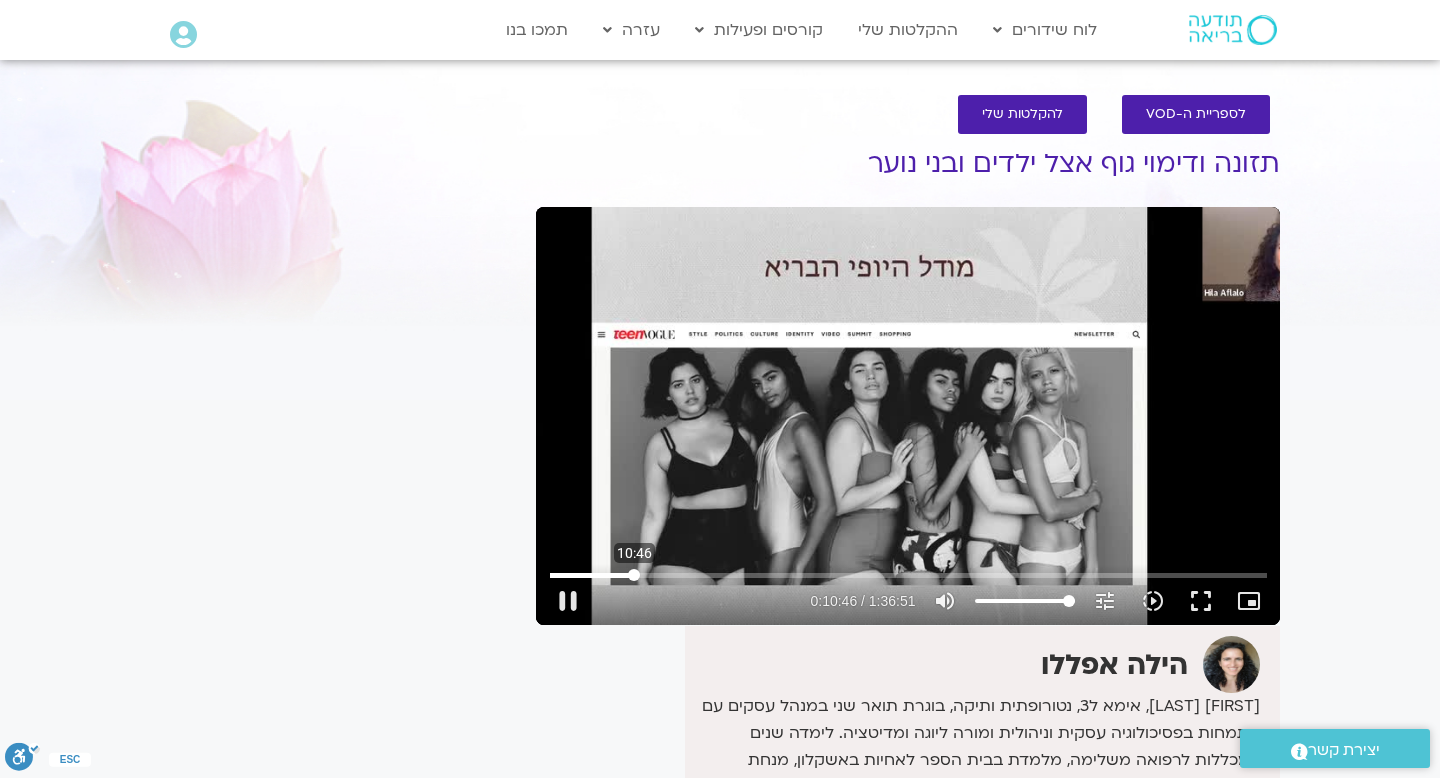 click at bounding box center (908, 575) 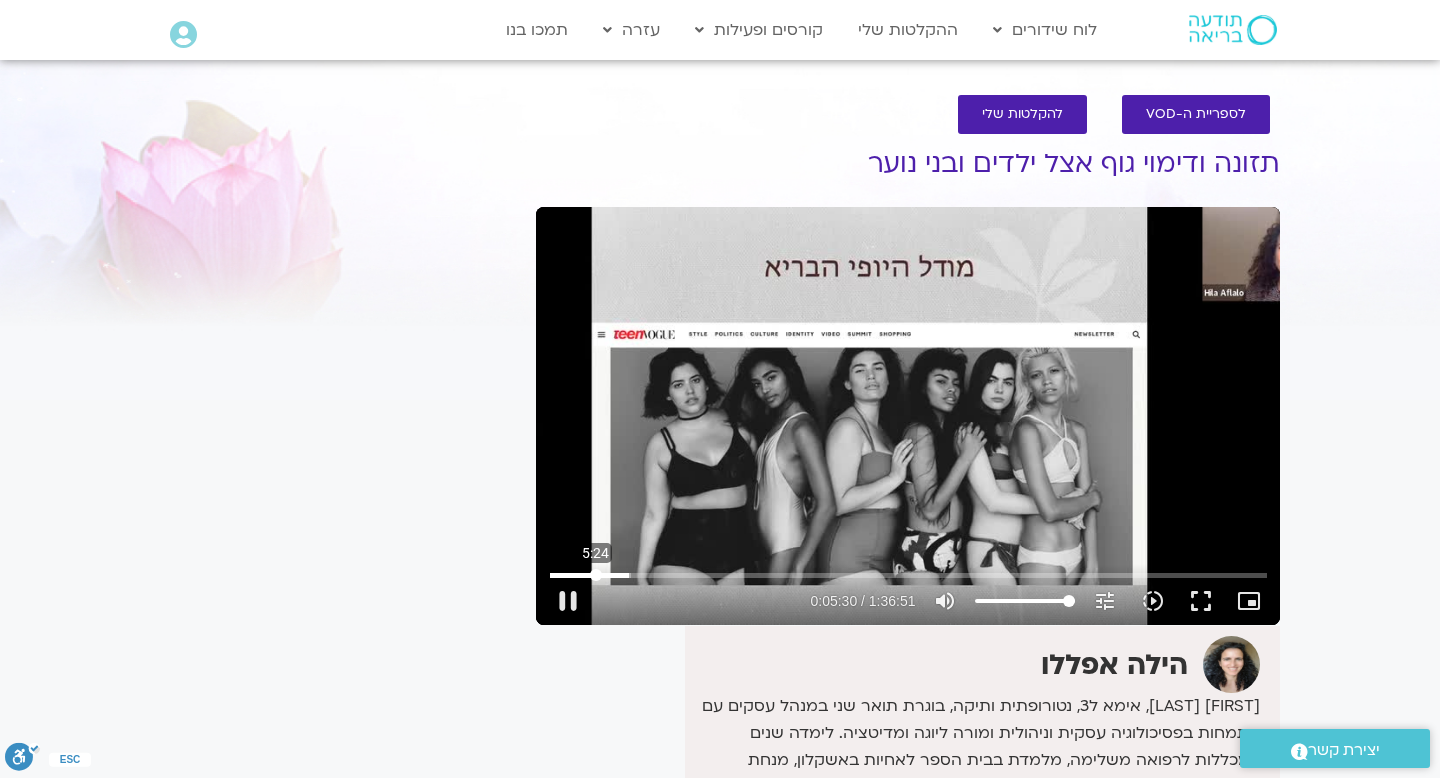 click at bounding box center [908, 575] 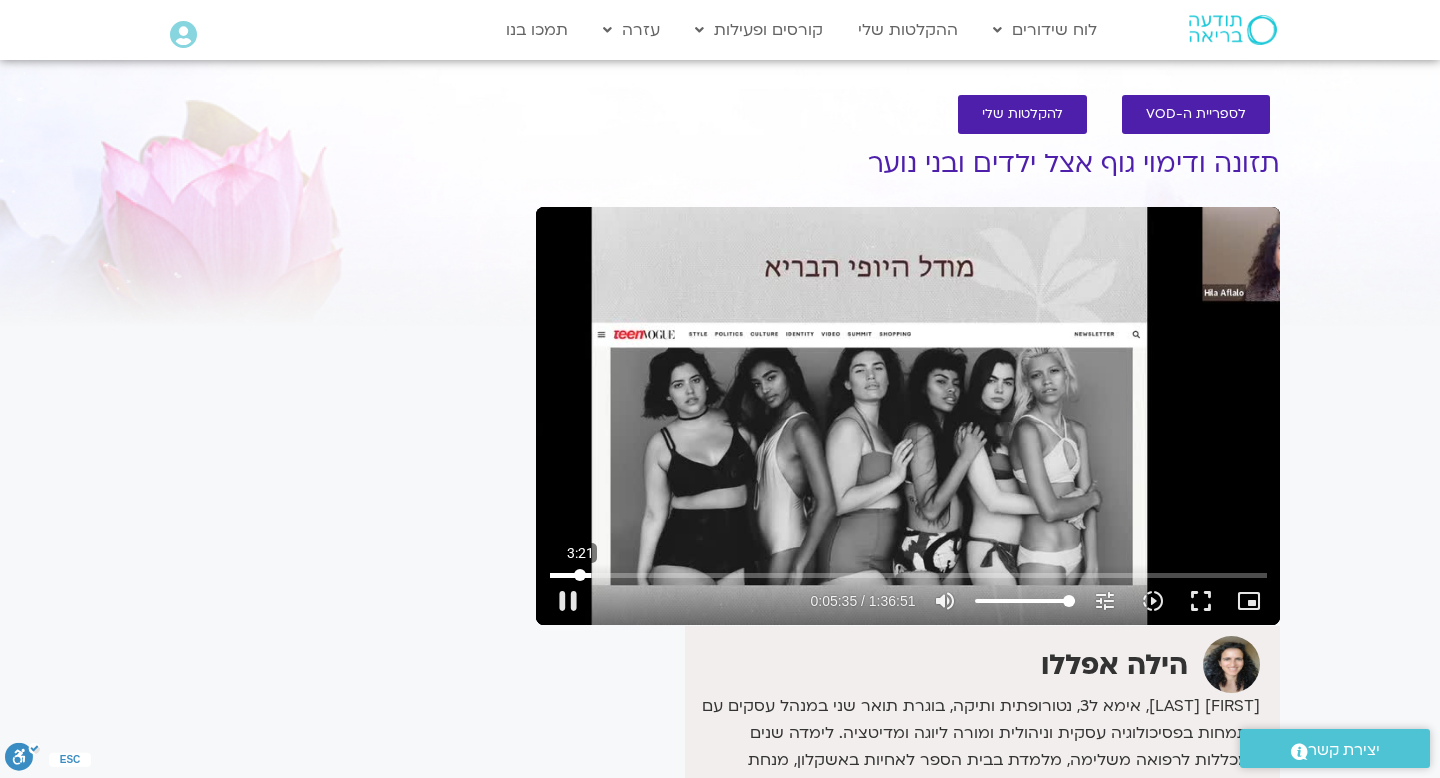 click at bounding box center (908, 575) 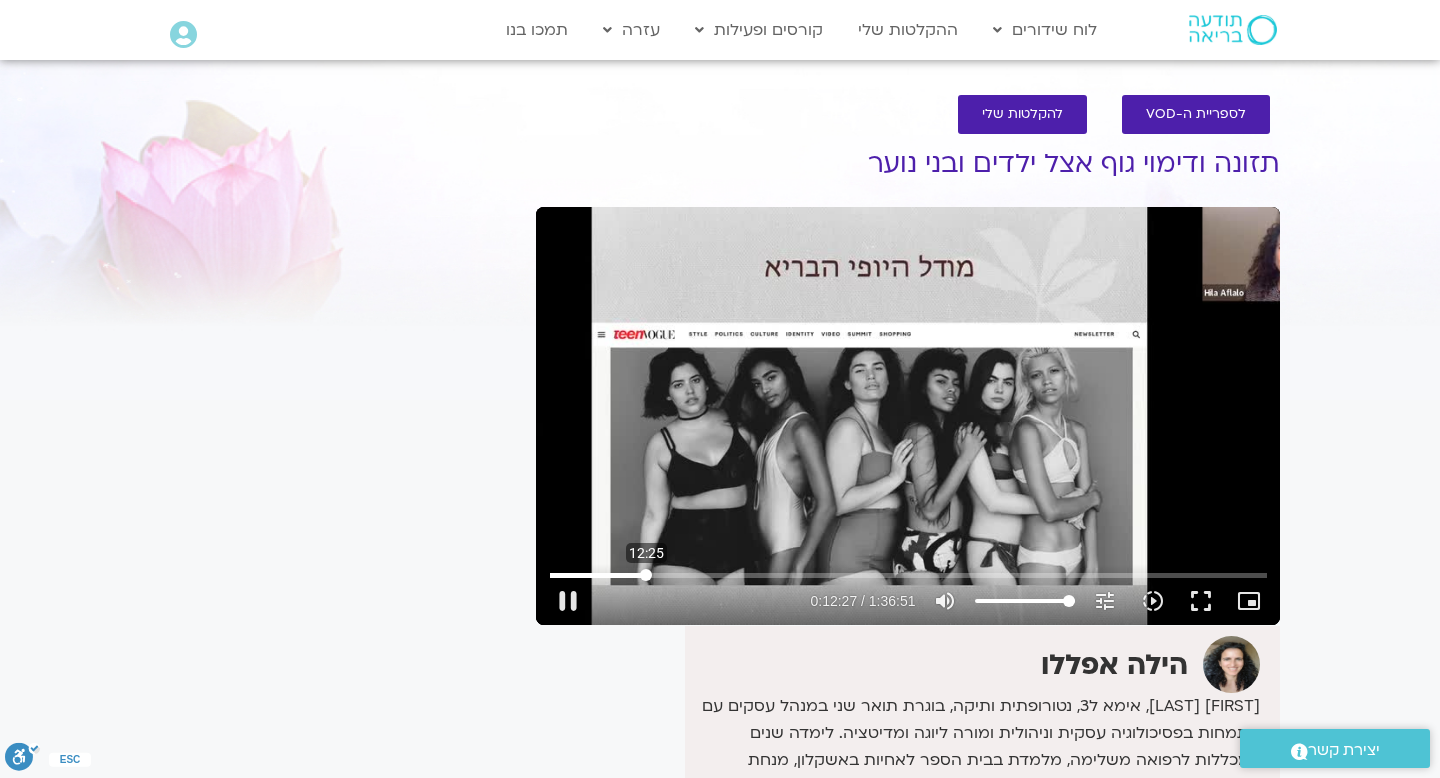 click at bounding box center [908, 575] 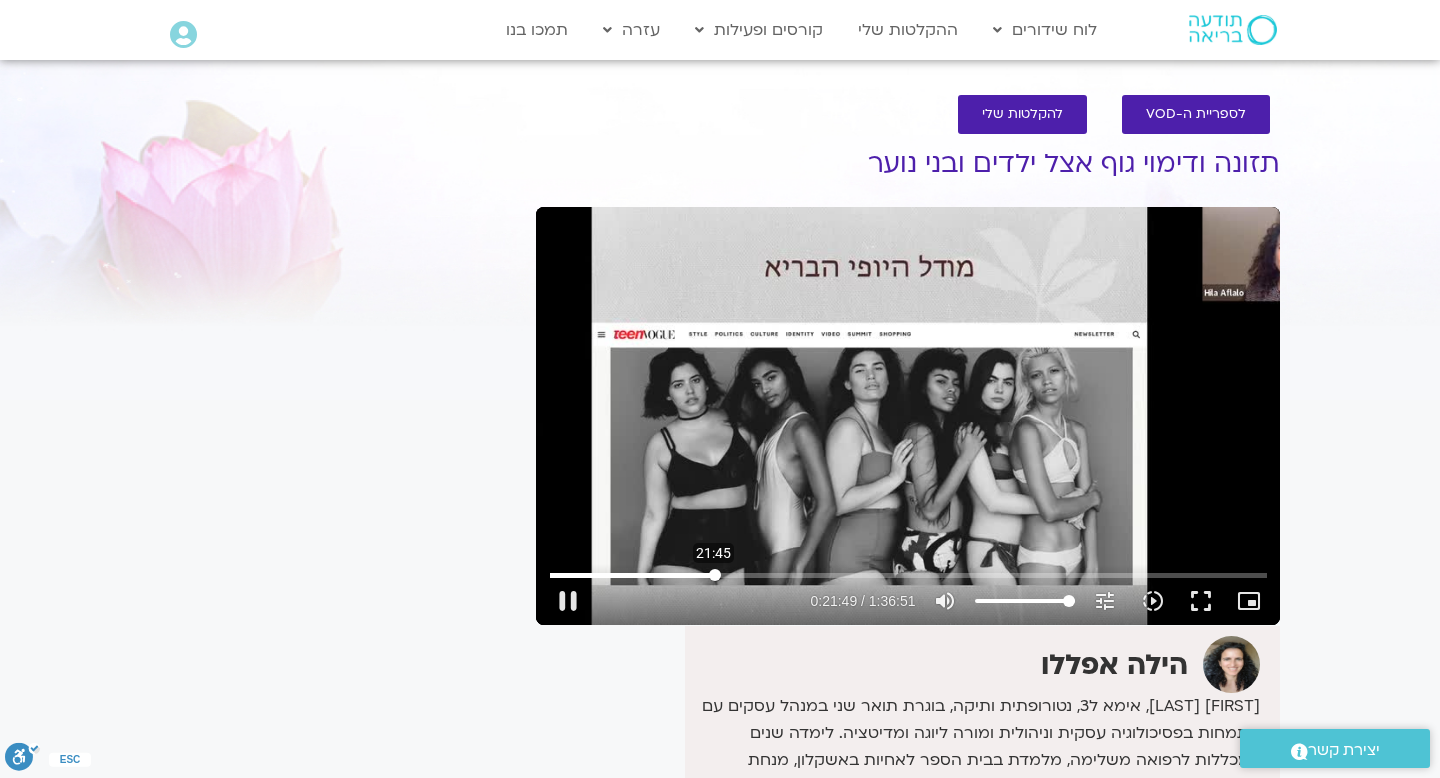 click at bounding box center [908, 575] 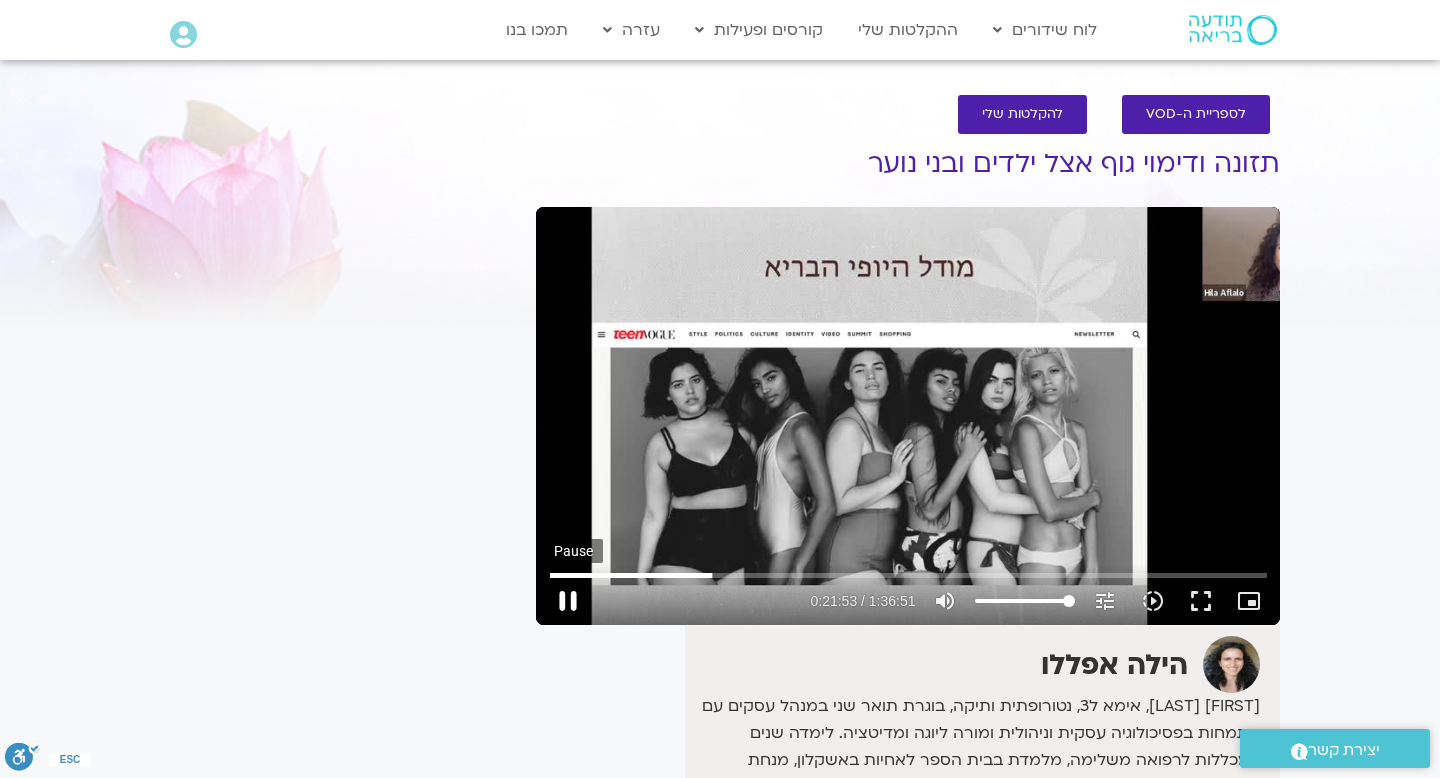click on "pause" at bounding box center [568, 601] 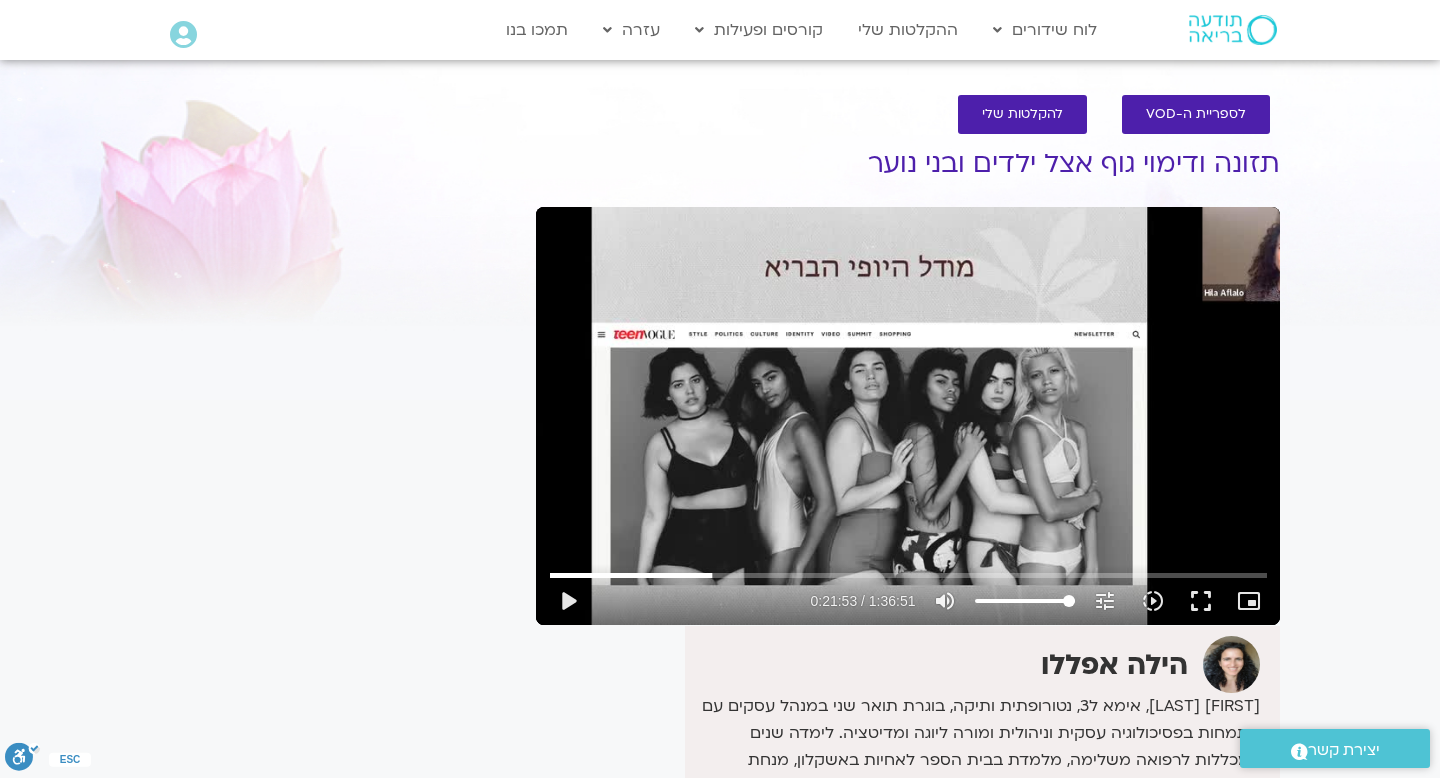 click at bounding box center (1233, 30) 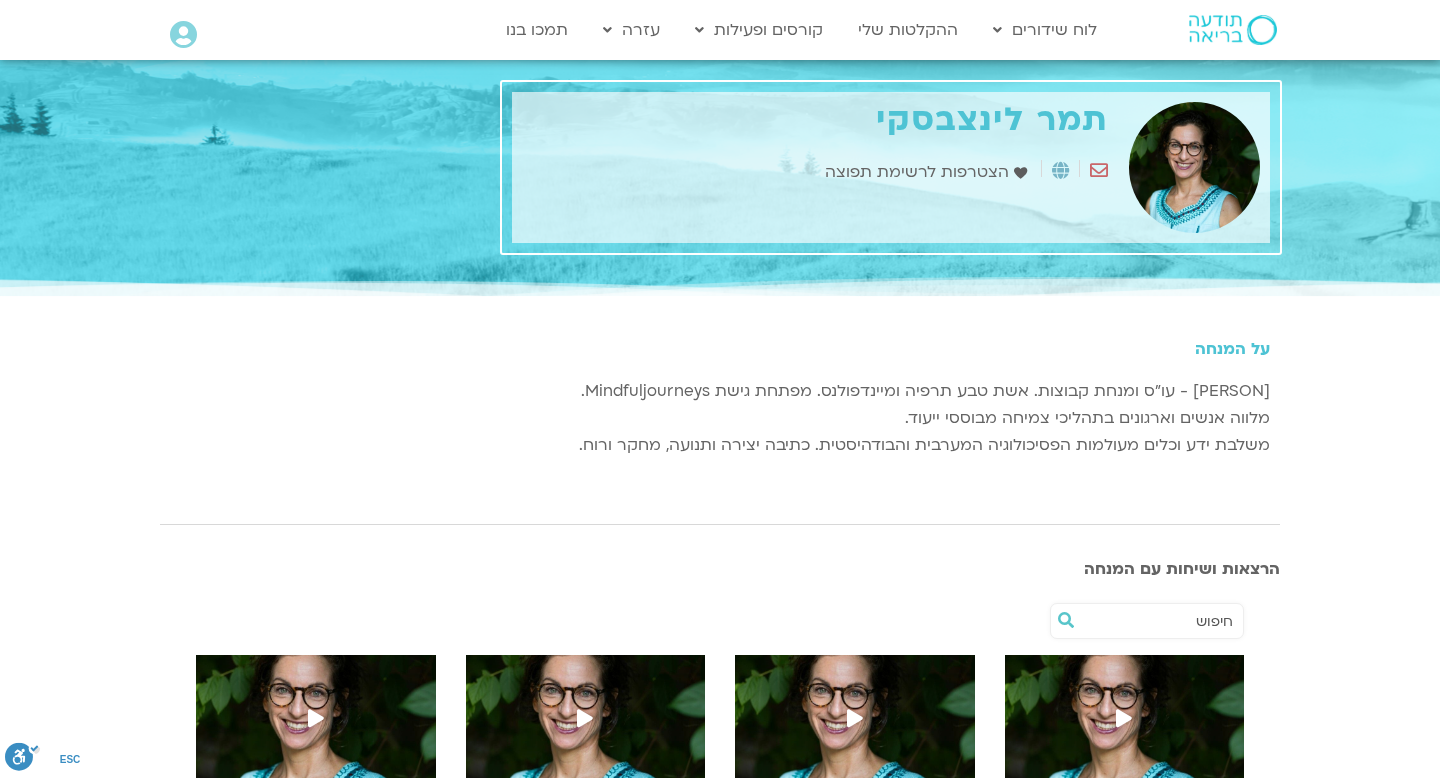 scroll, scrollTop: 0, scrollLeft: 0, axis: both 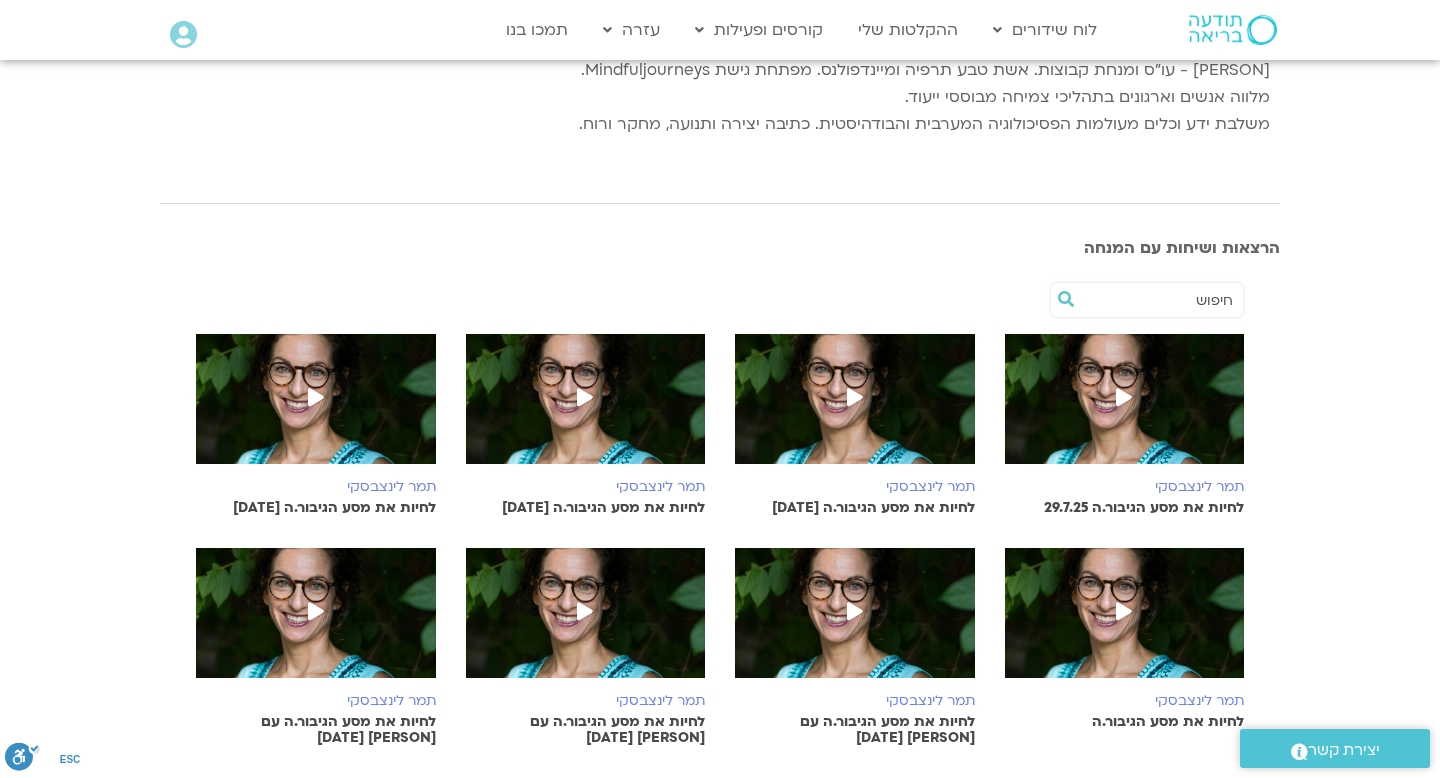 click at bounding box center (1124, 397) 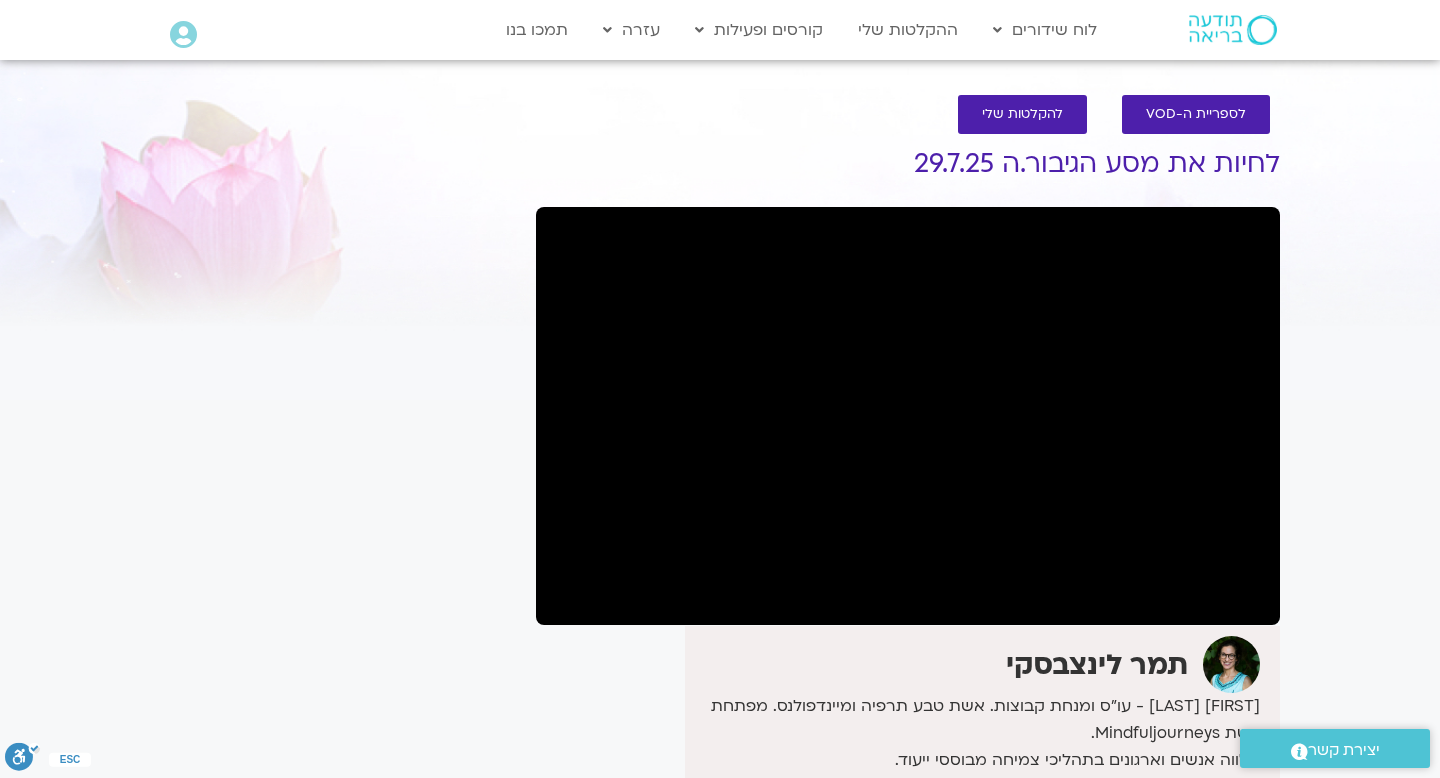 scroll, scrollTop: 0, scrollLeft: 0, axis: both 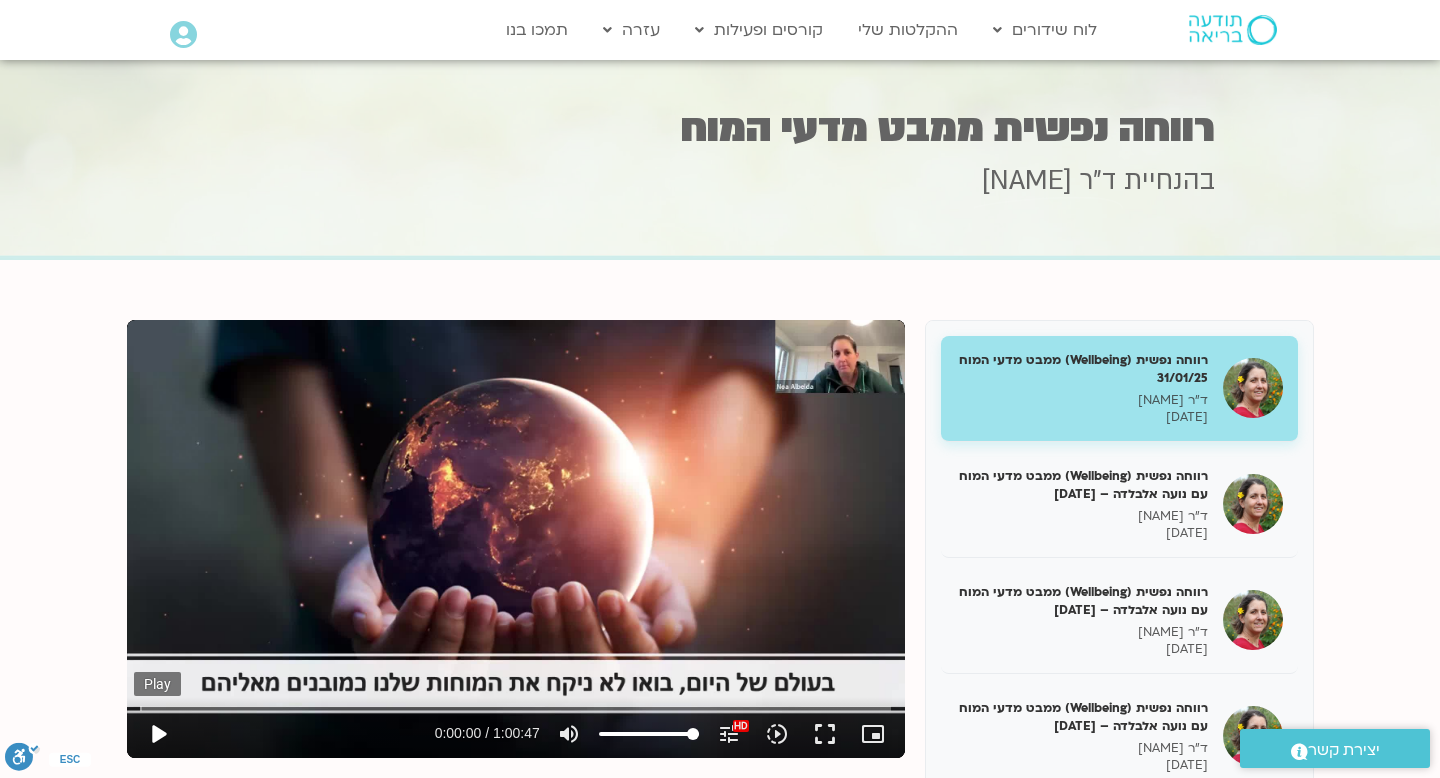 click on "play_arrow" at bounding box center [158, 734] 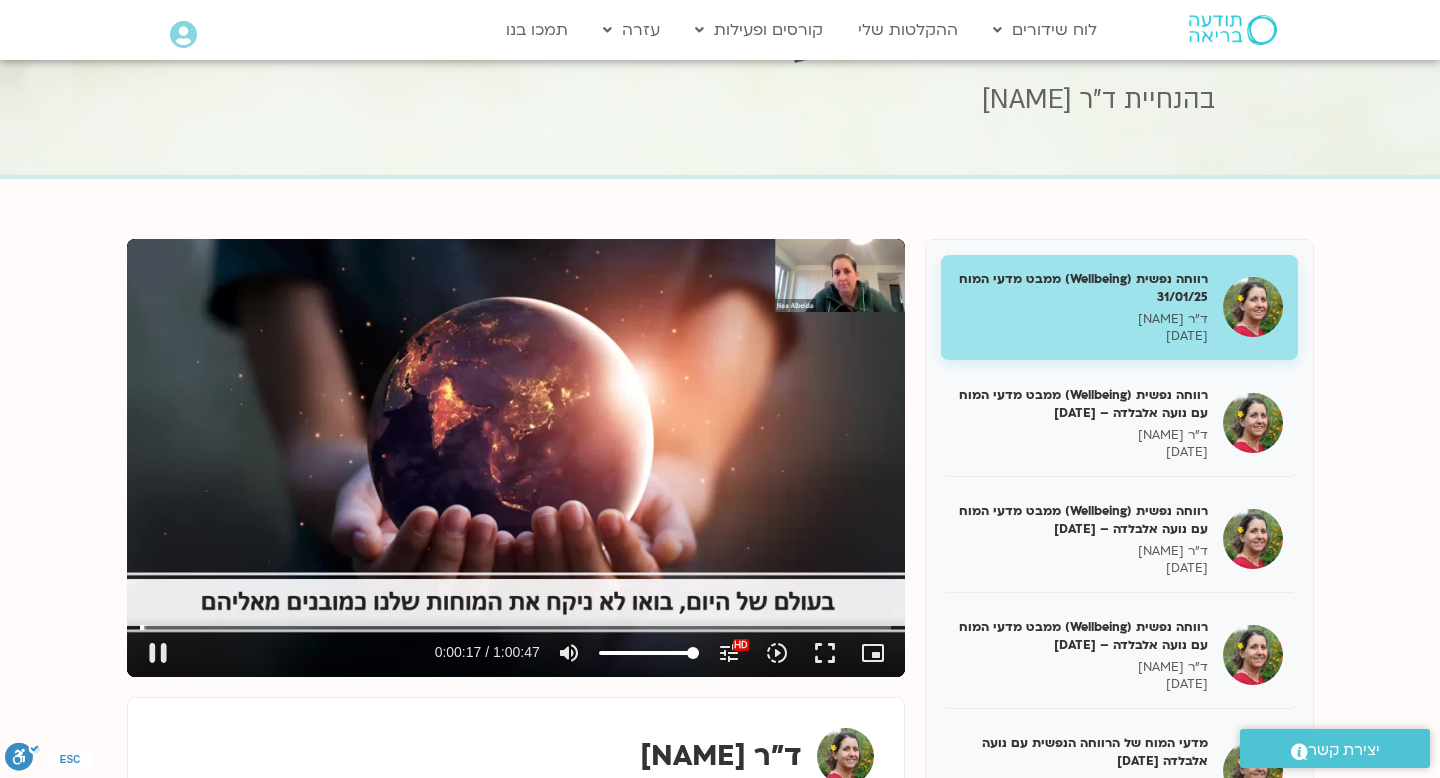 scroll, scrollTop: 87, scrollLeft: 0, axis: vertical 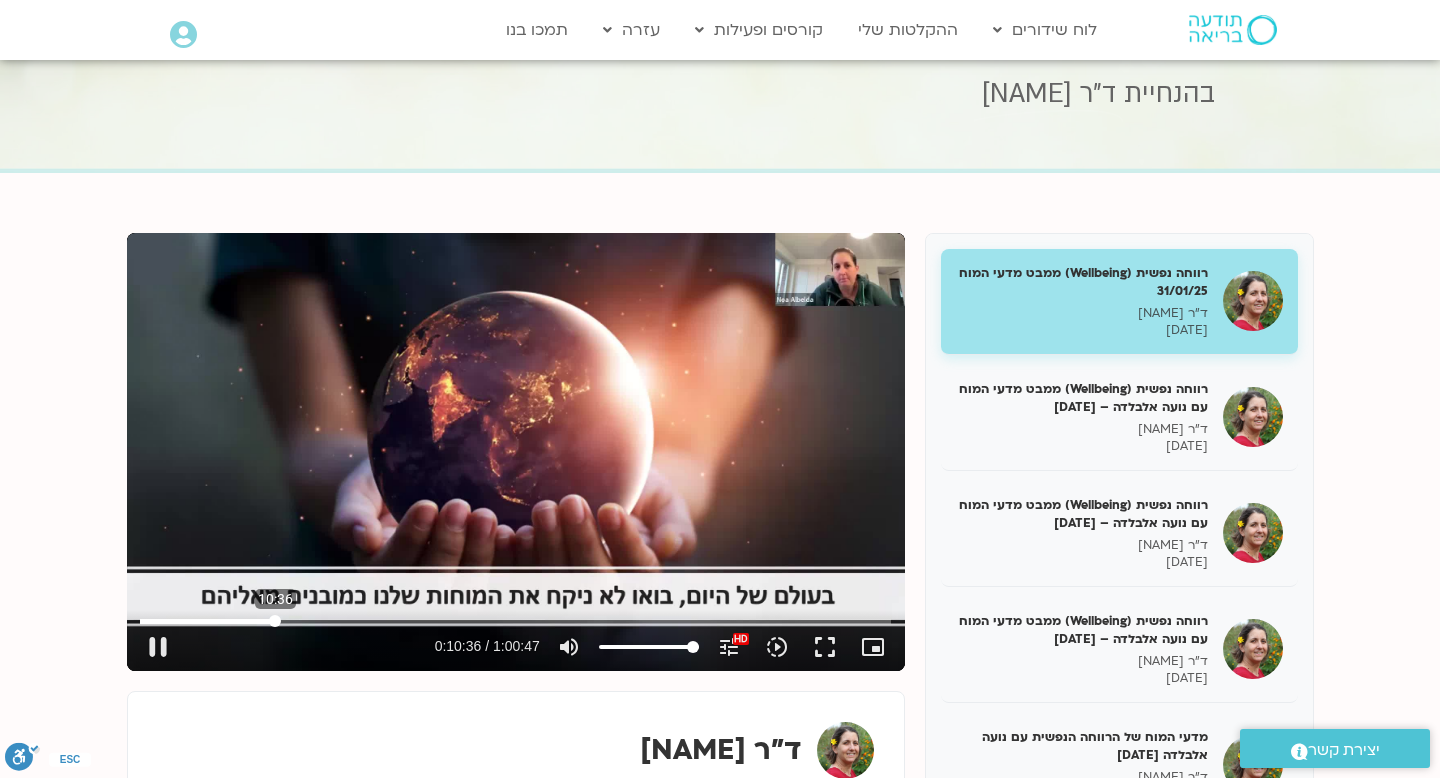 click at bounding box center (515, 621) 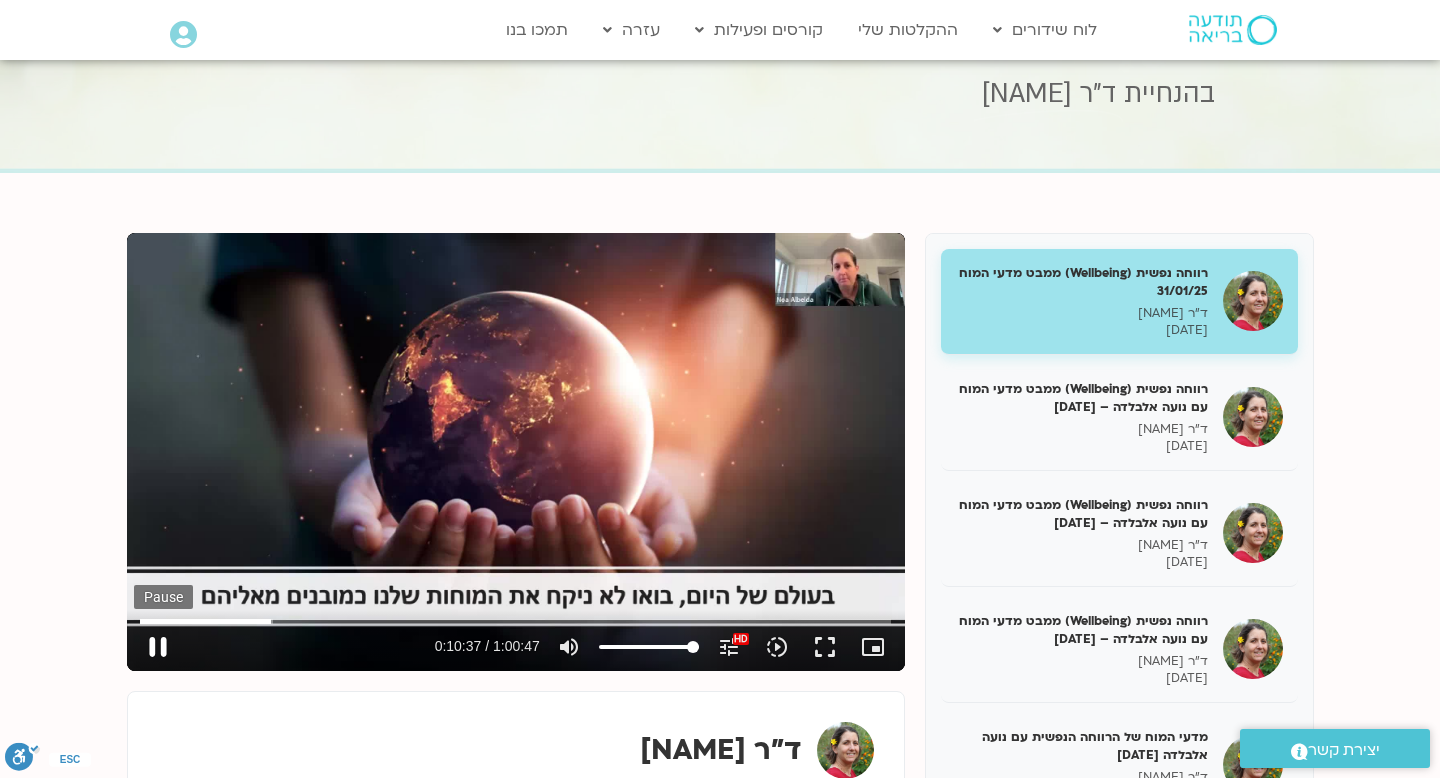 click on "pause" at bounding box center (158, 647) 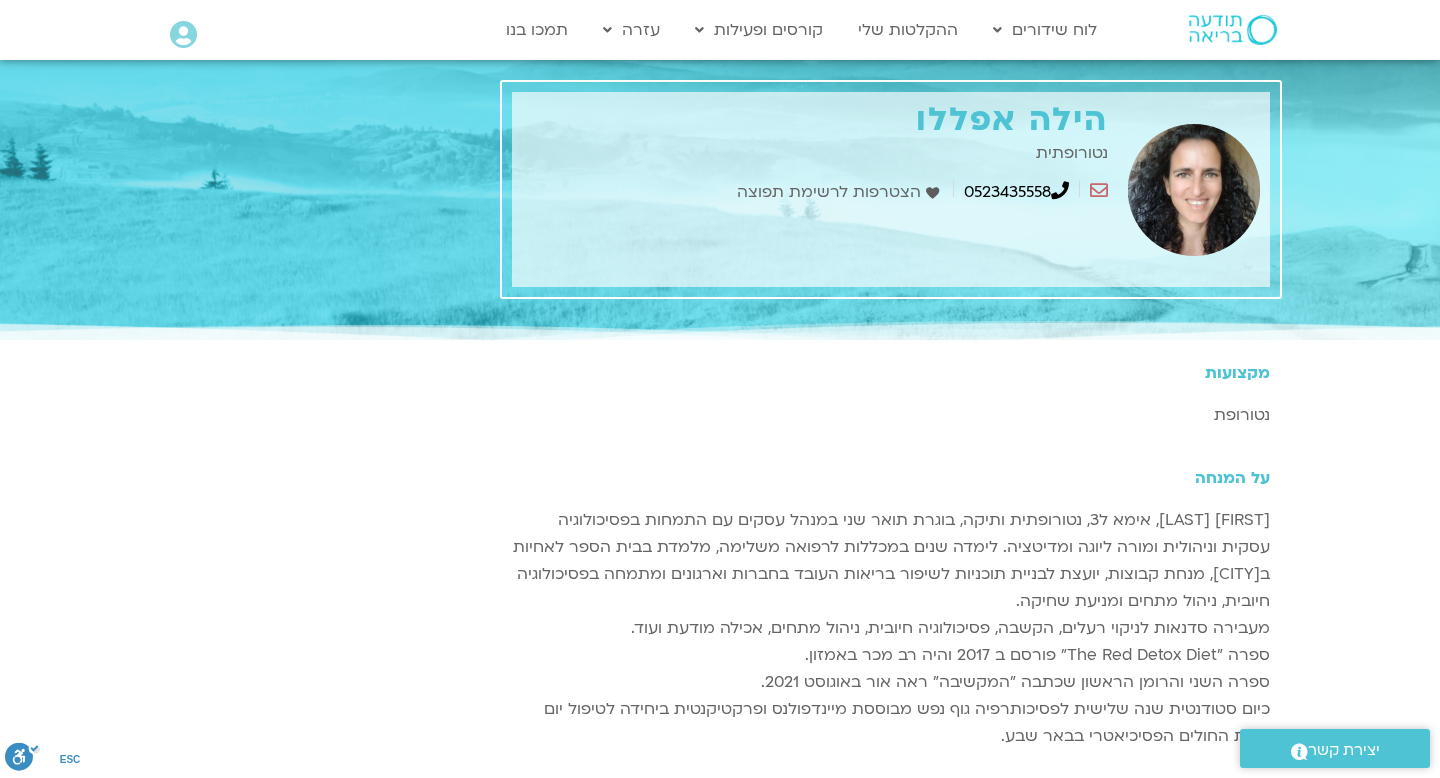 scroll, scrollTop: 745, scrollLeft: 0, axis: vertical 